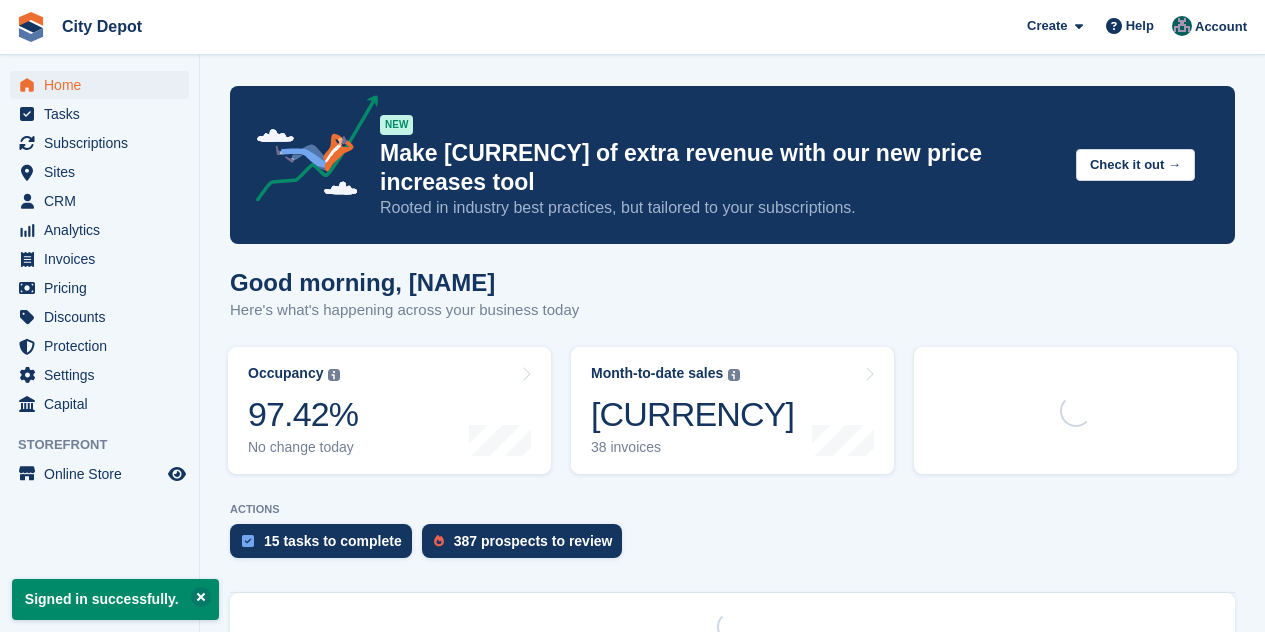 scroll, scrollTop: 0, scrollLeft: 0, axis: both 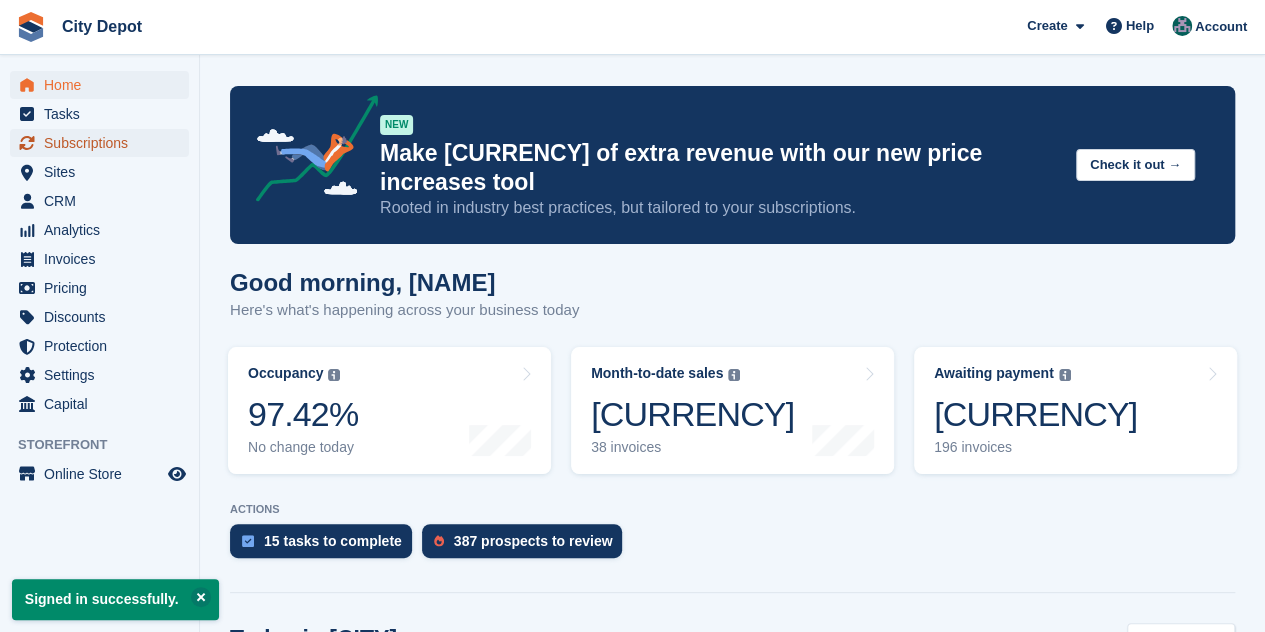 click on "Subscriptions" at bounding box center (104, 143) 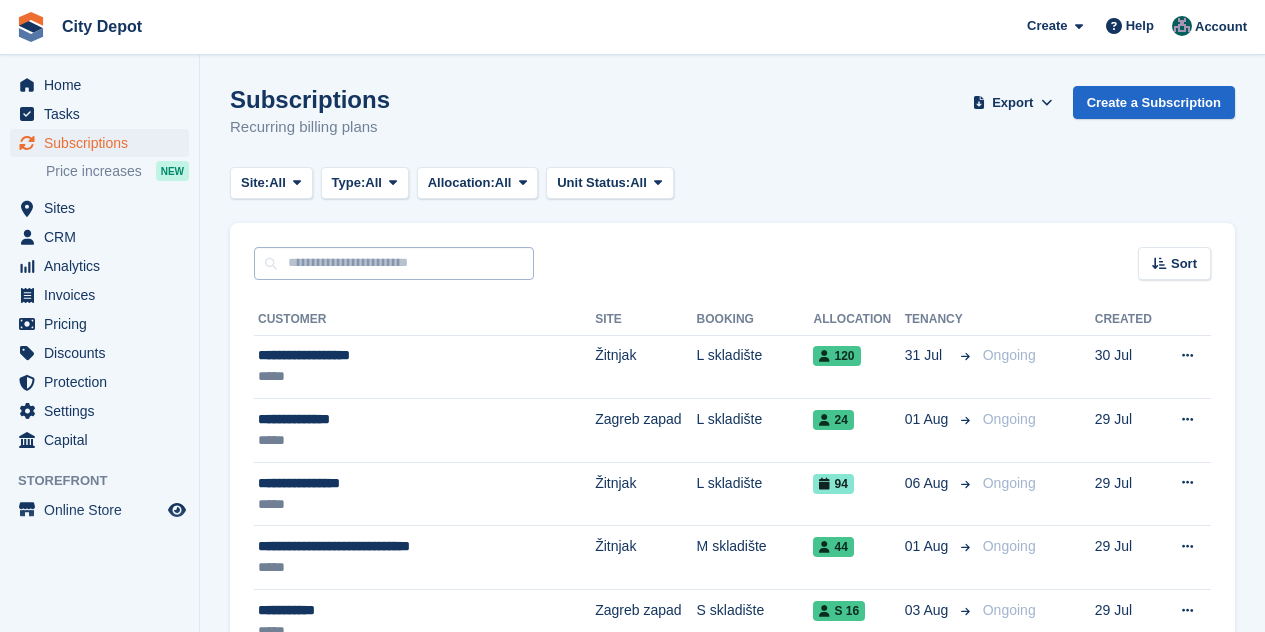 scroll, scrollTop: 0, scrollLeft: 0, axis: both 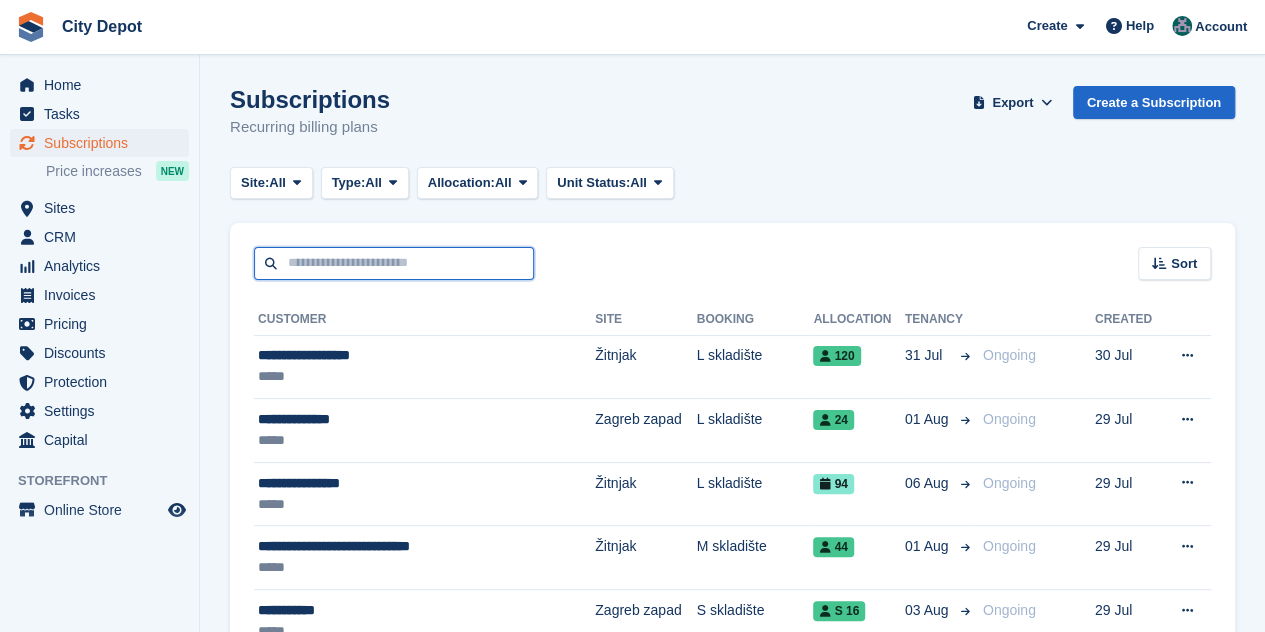 click at bounding box center (394, 263) 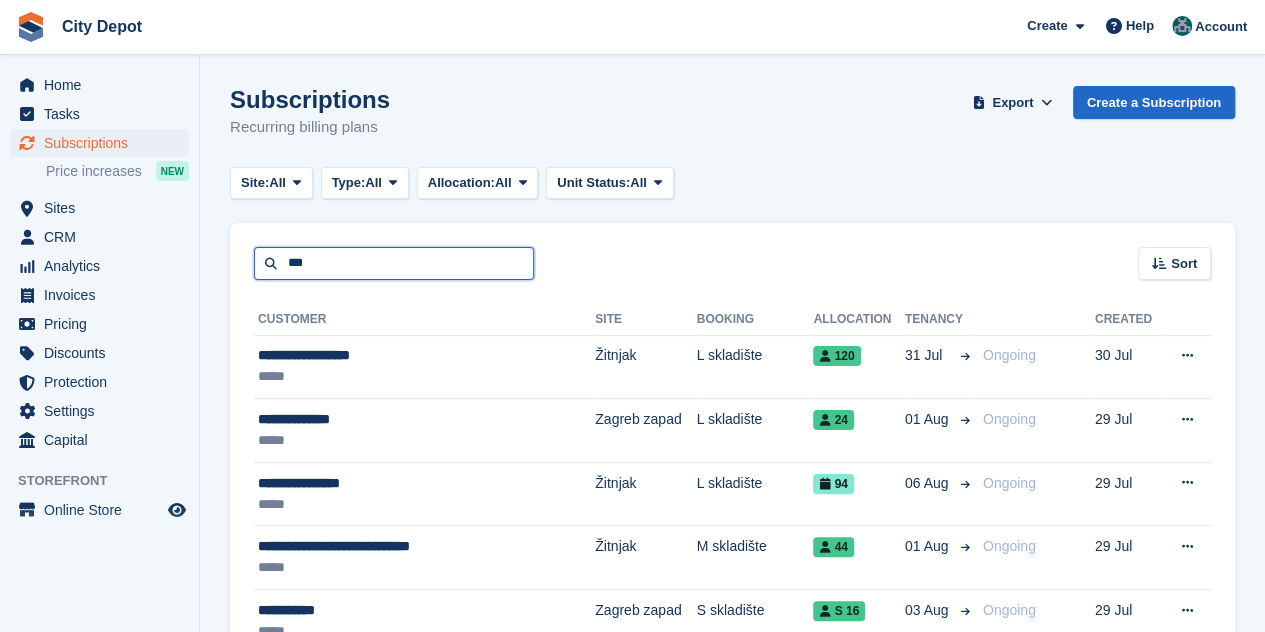 type on "***" 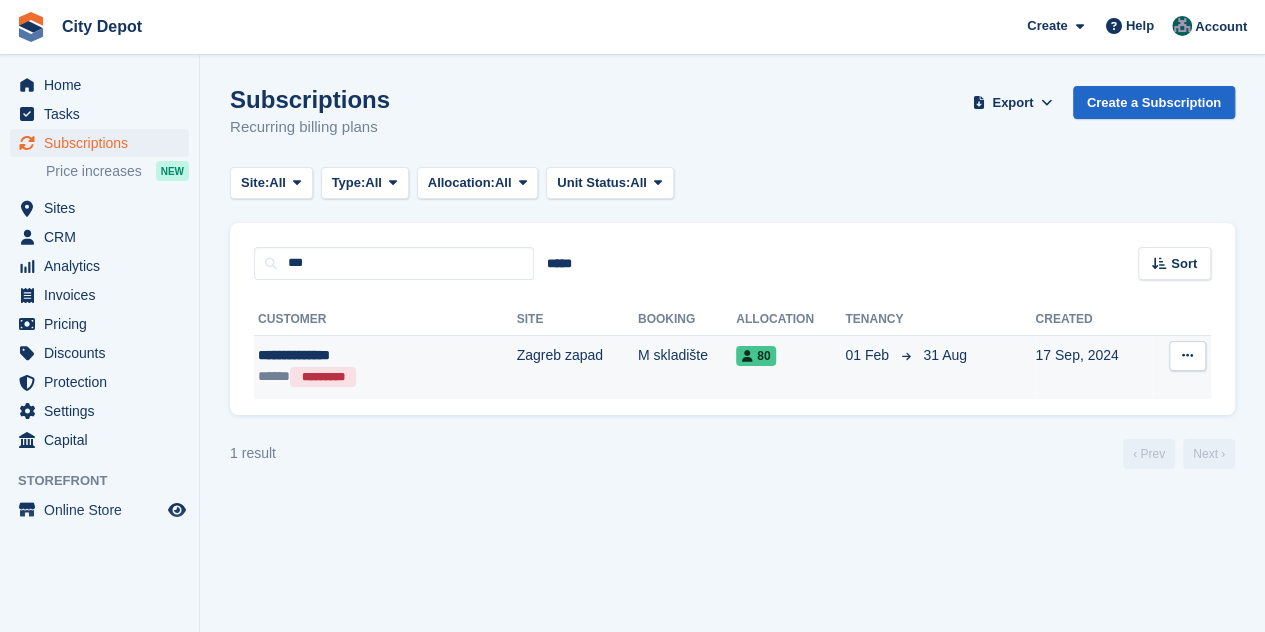 click on "Zagreb zapad" at bounding box center [577, 367] 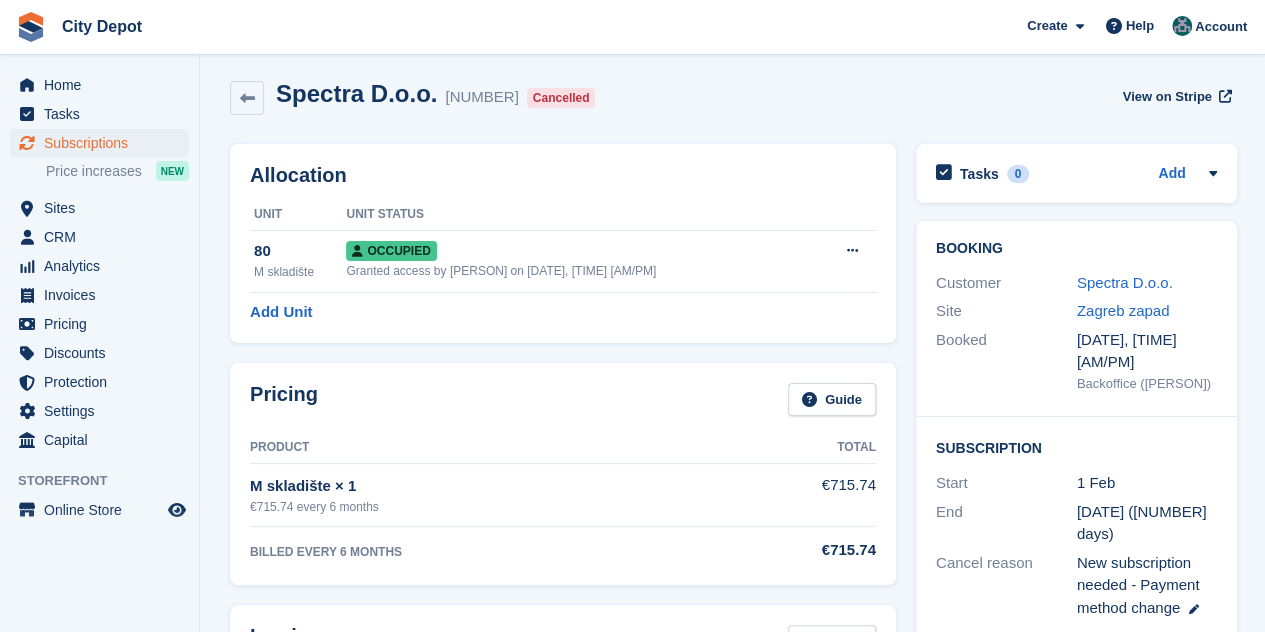 scroll, scrollTop: 0, scrollLeft: 0, axis: both 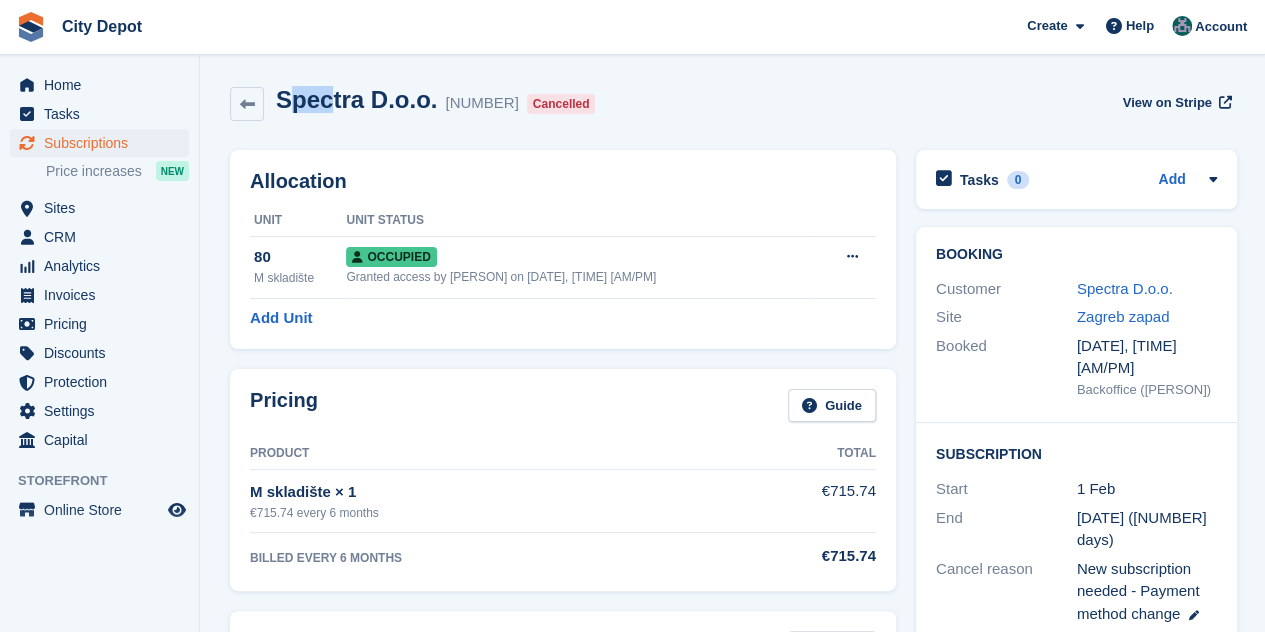 drag, startPoint x: 282, startPoint y: 101, endPoint x: 322, endPoint y: 107, distance: 40.4475 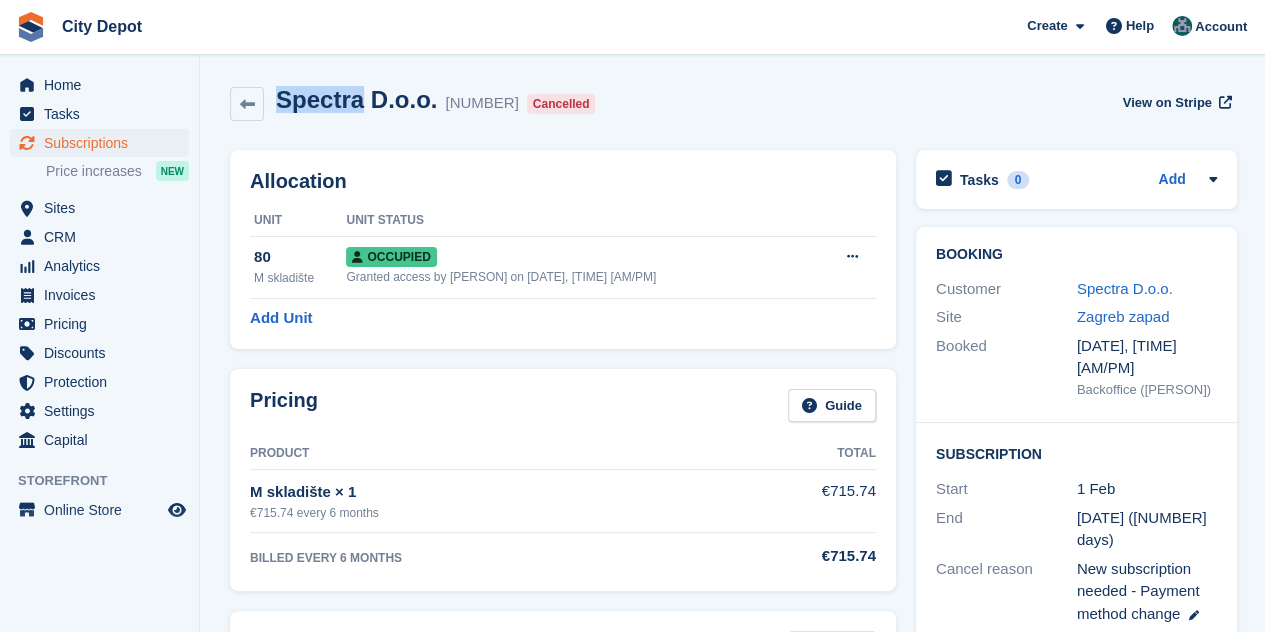 drag, startPoint x: 282, startPoint y: 107, endPoint x: 358, endPoint y: 115, distance: 76.41989 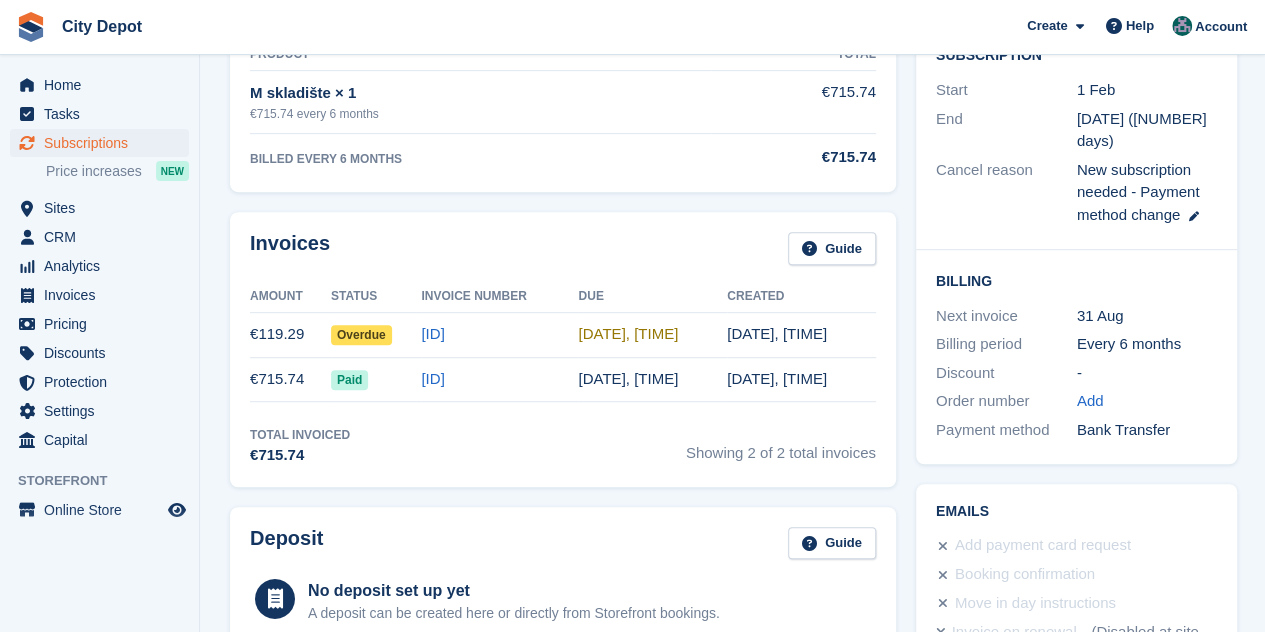 scroll, scrollTop: 400, scrollLeft: 0, axis: vertical 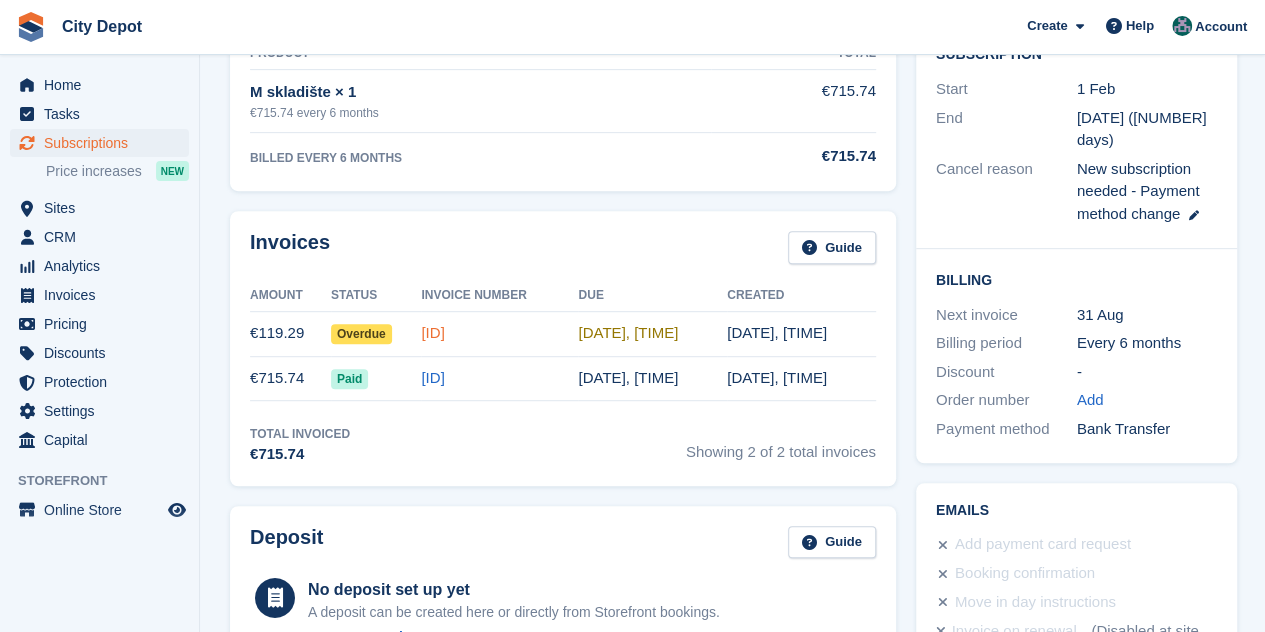 click on "[ID]" at bounding box center (432, 332) 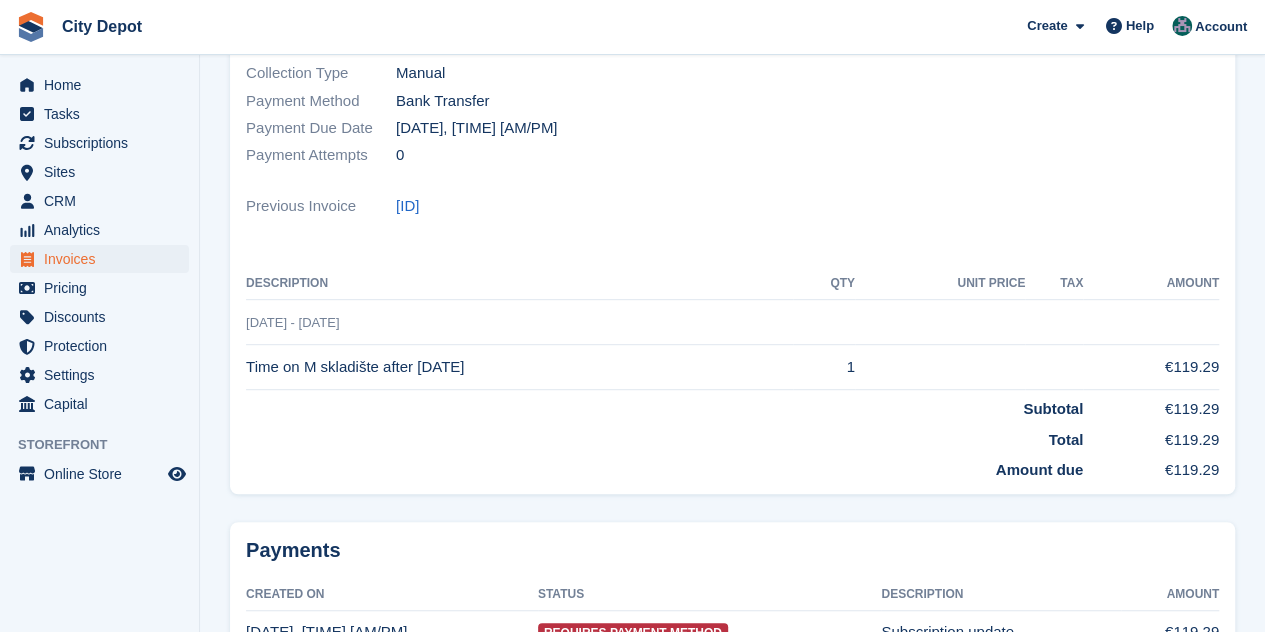 scroll, scrollTop: 0, scrollLeft: 0, axis: both 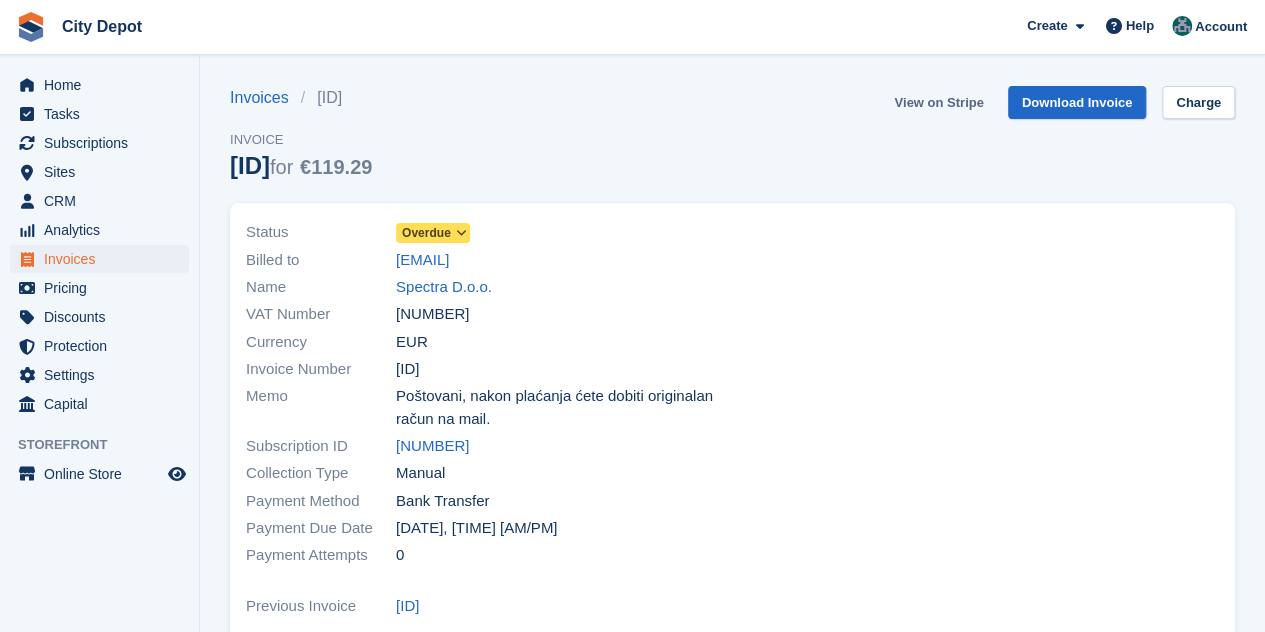 click on "View on Stripe" at bounding box center [938, 102] 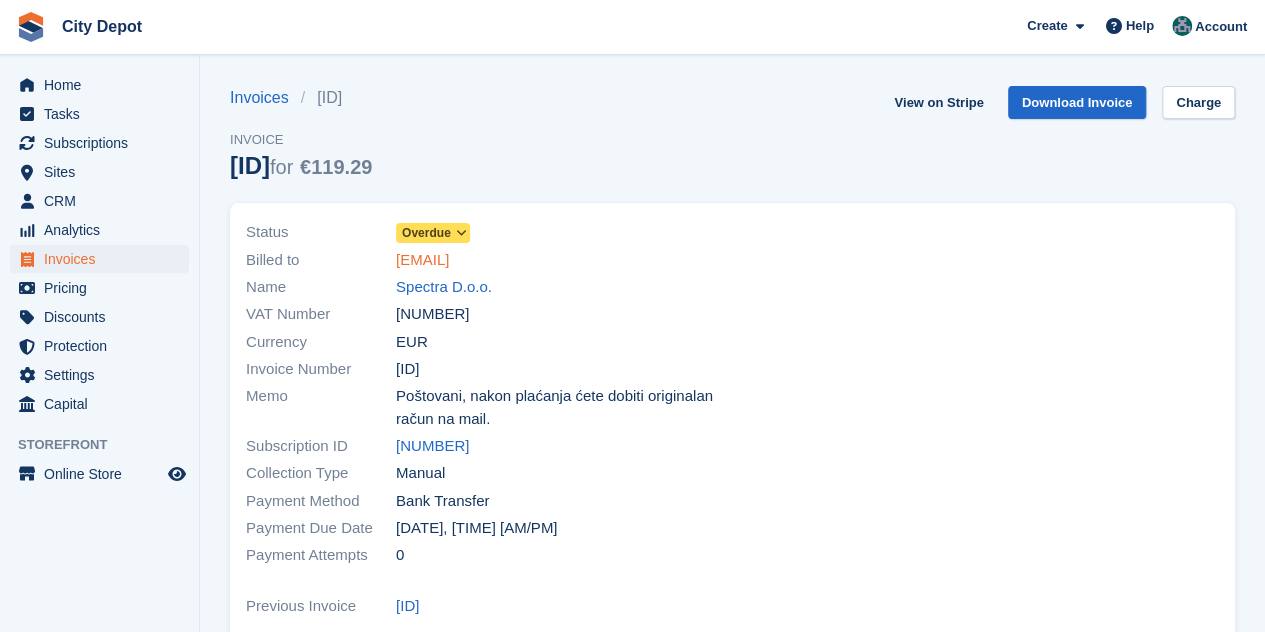 drag, startPoint x: 592, startPoint y: 259, endPoint x: 400, endPoint y: 249, distance: 192.26024 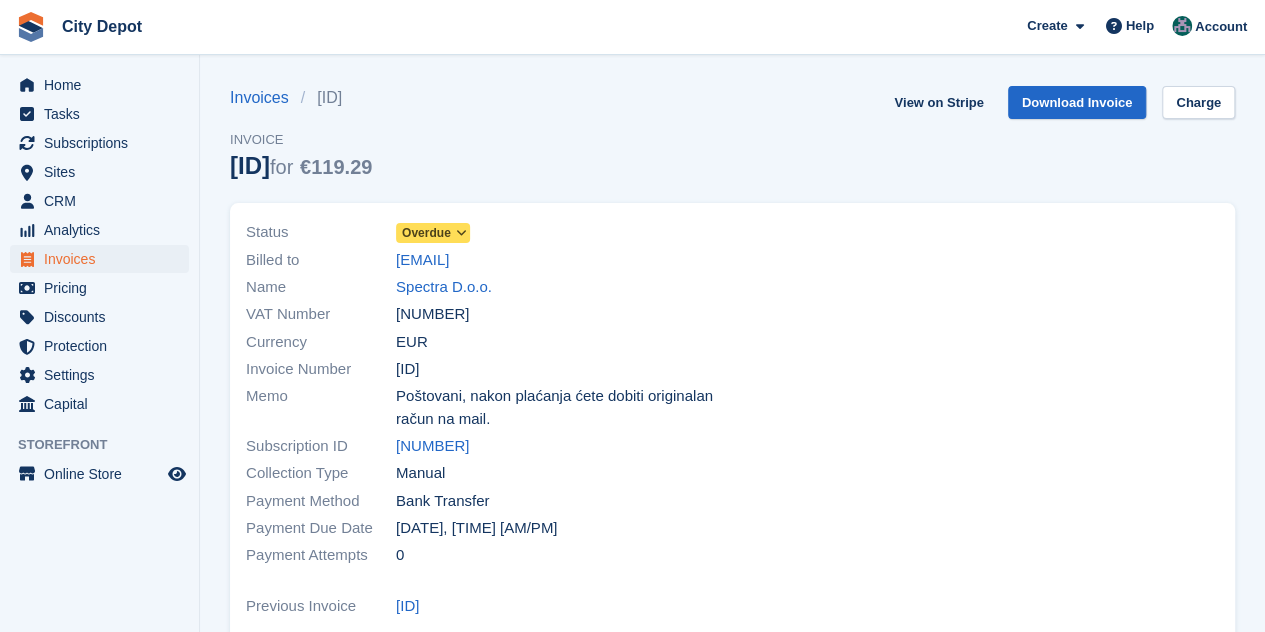 copy on "[EMAIL]" 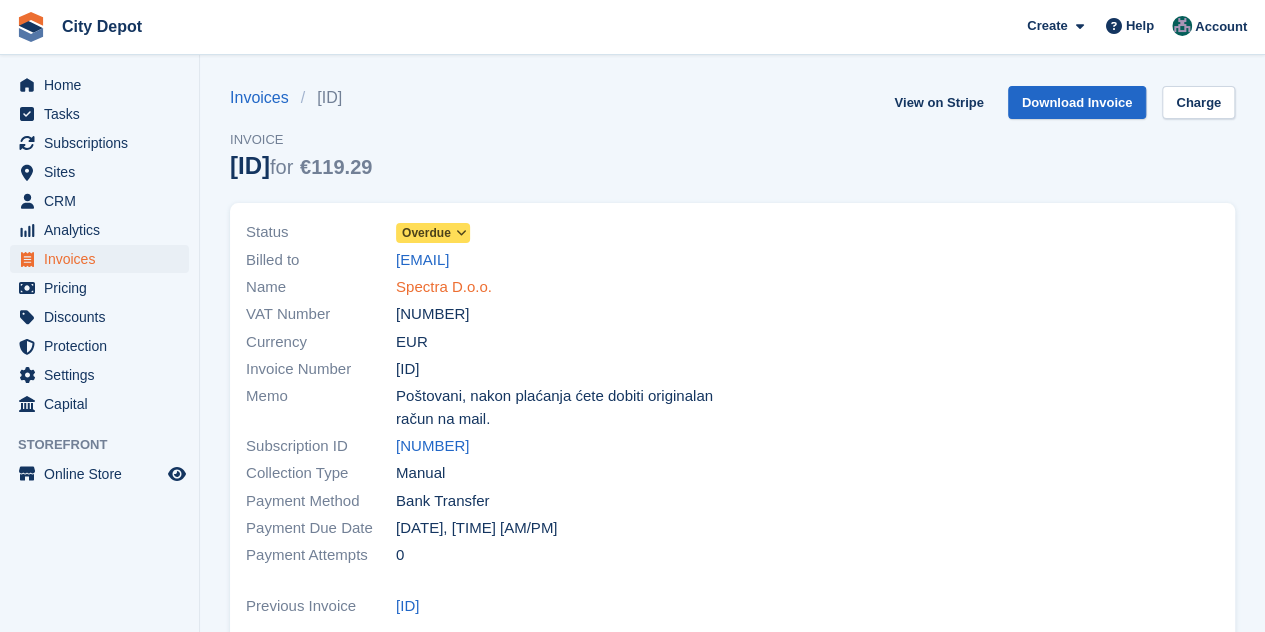 click on "Spectra D.o.o." at bounding box center [444, 287] 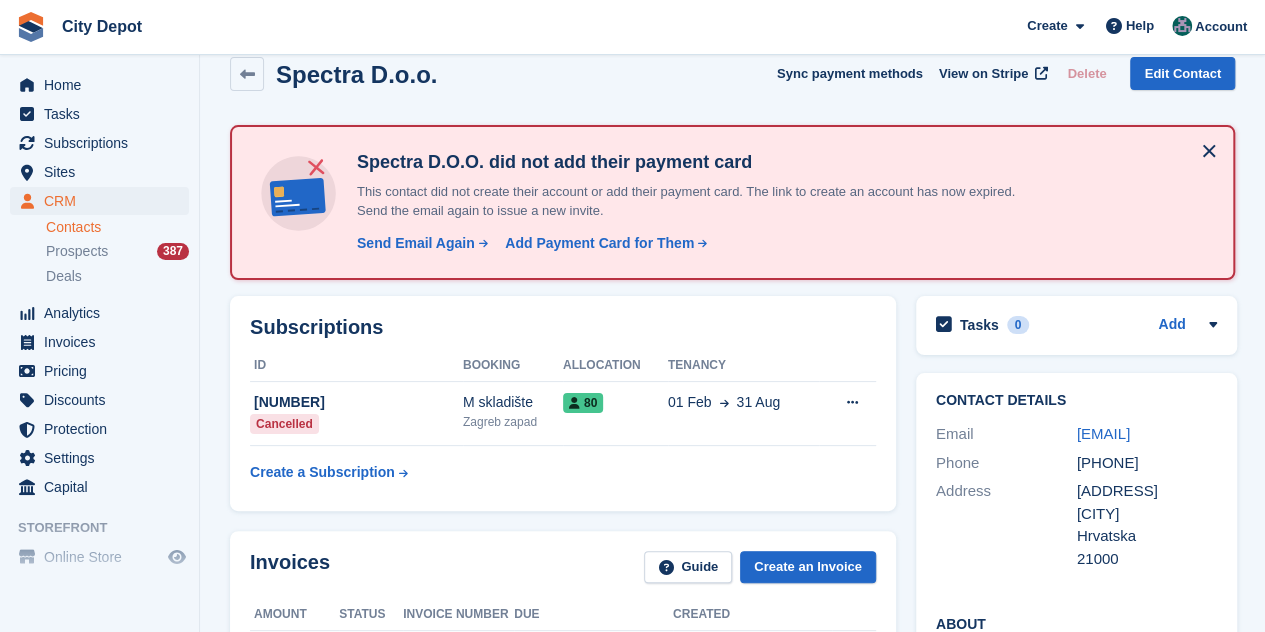 scroll, scrollTop: 0, scrollLeft: 0, axis: both 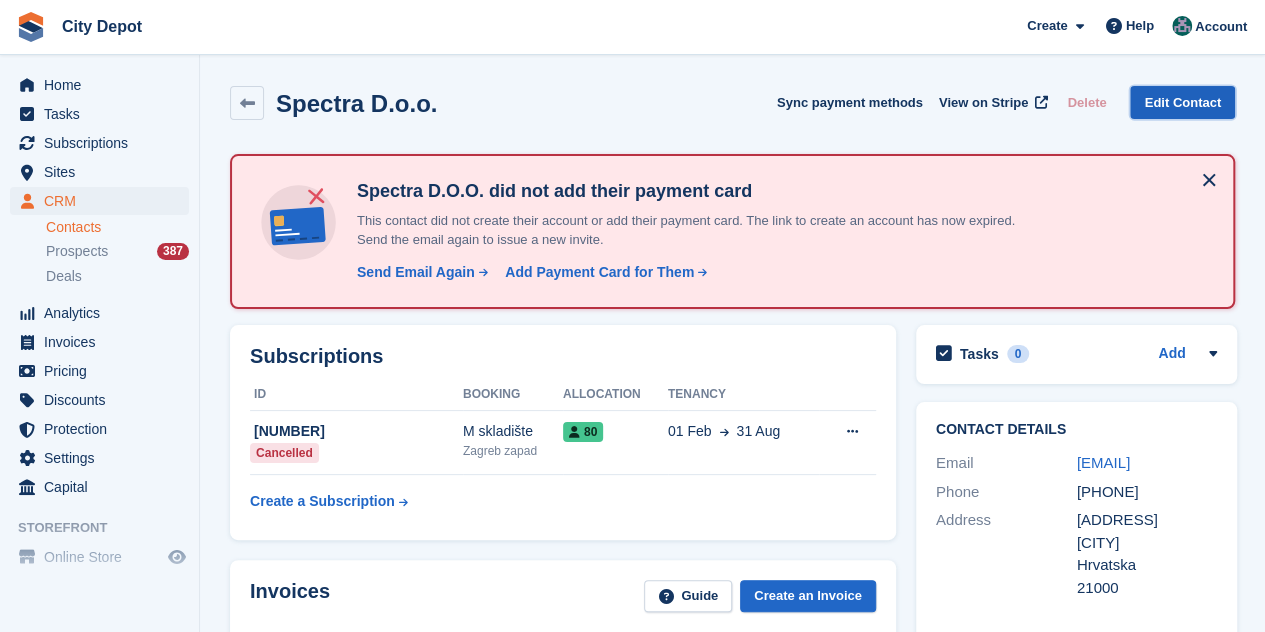 click on "Edit Contact" at bounding box center [1182, 102] 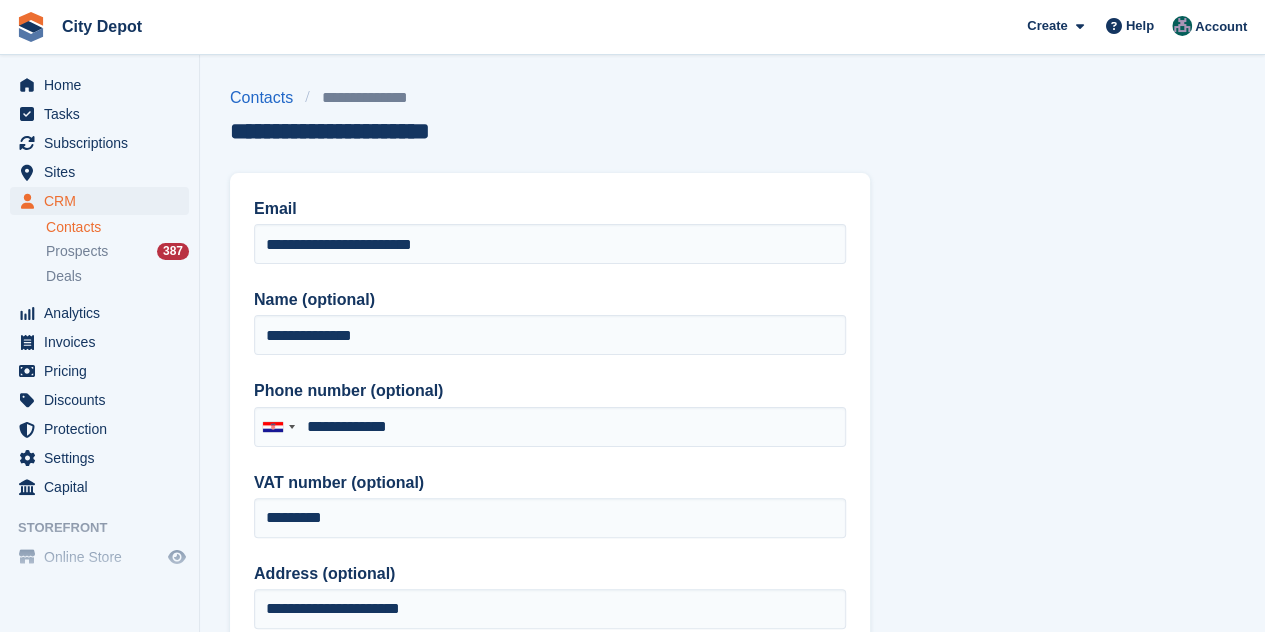 type on "**********" 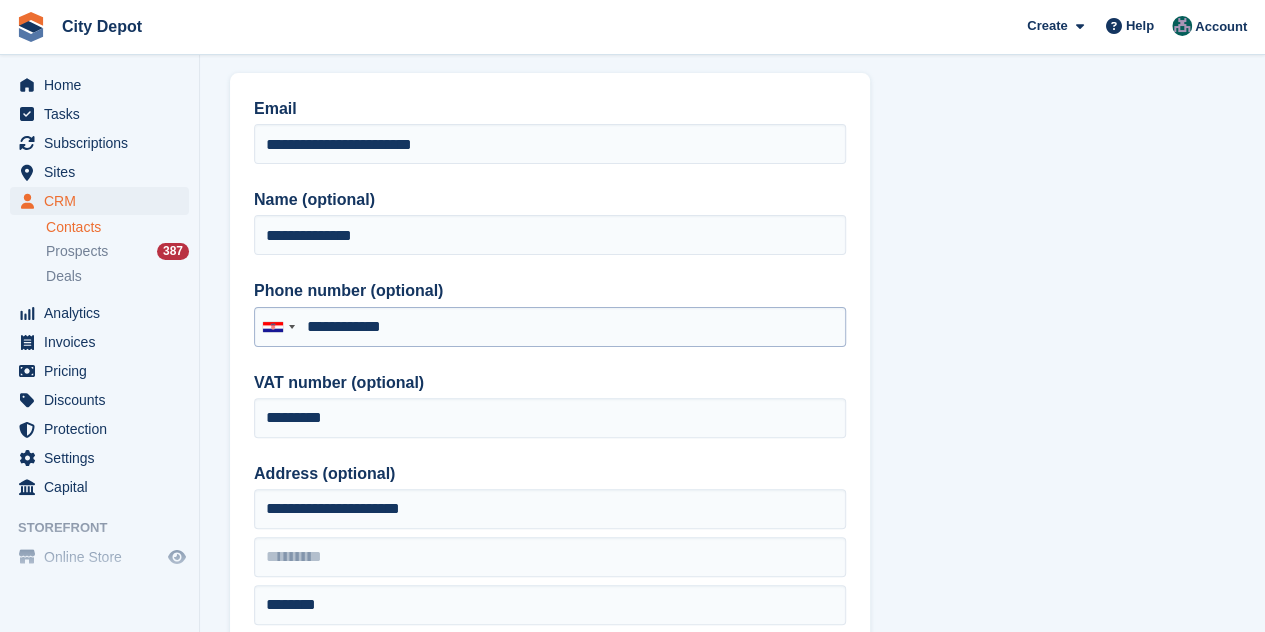 scroll, scrollTop: 200, scrollLeft: 0, axis: vertical 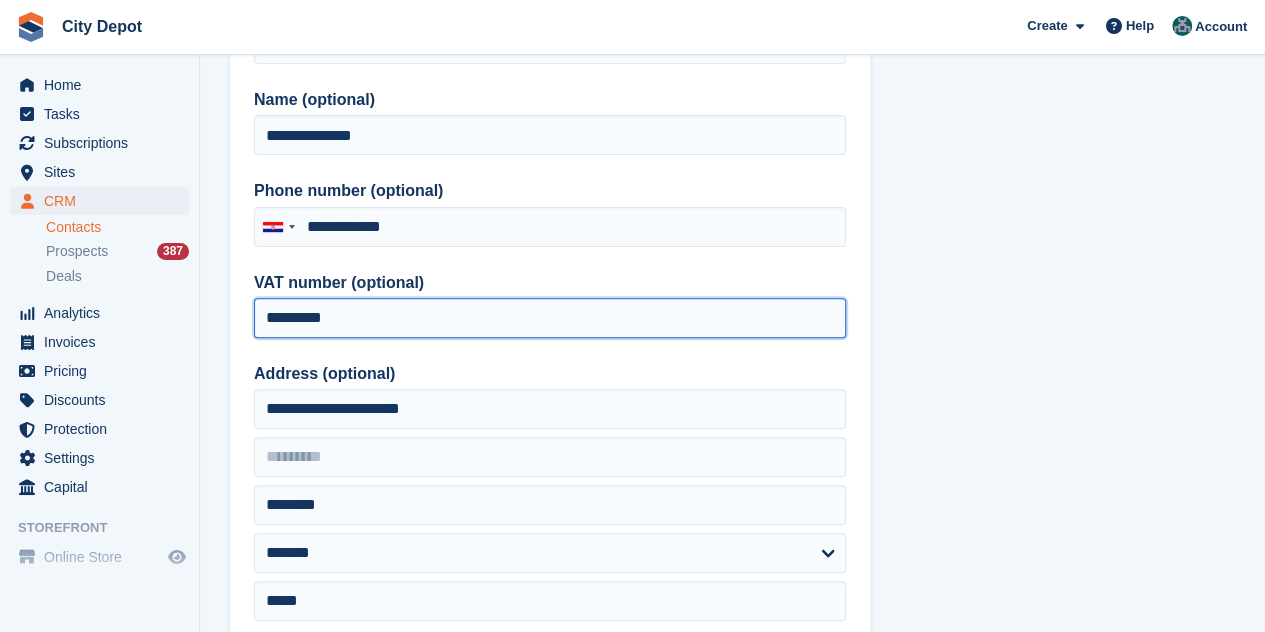 click on "*********" at bounding box center (550, 318) 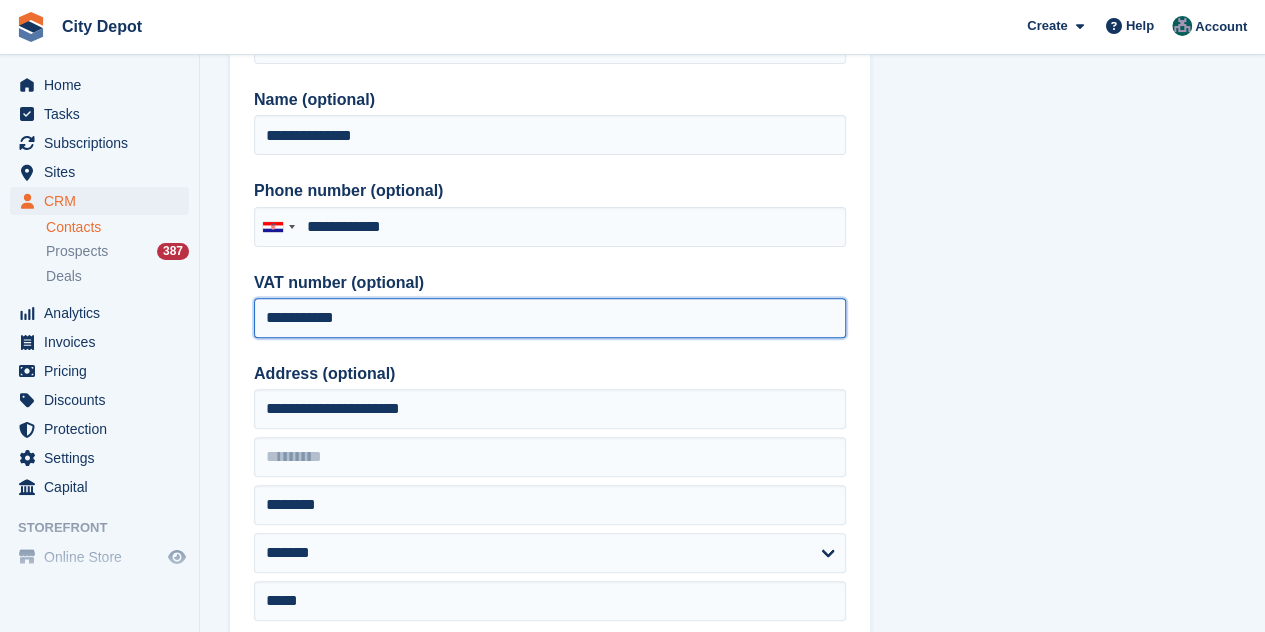 drag, startPoint x: 270, startPoint y: 315, endPoint x: 229, endPoint y: 319, distance: 41.19466 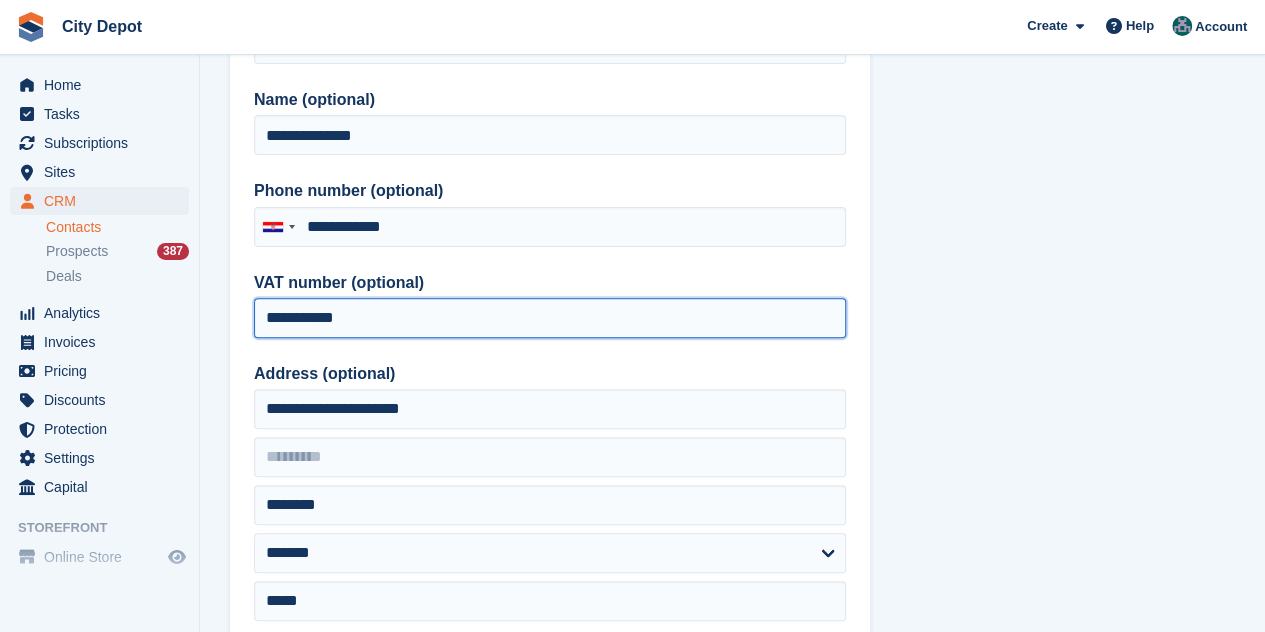 type on "**********" 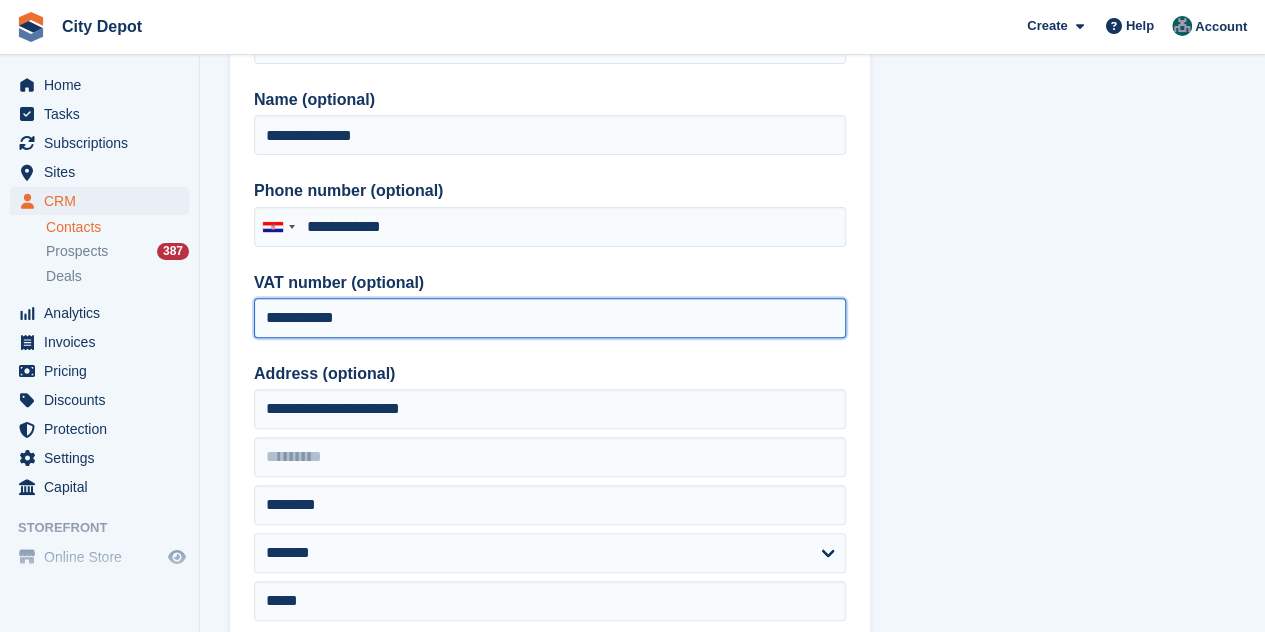 click on "**********" at bounding box center (550, 318) 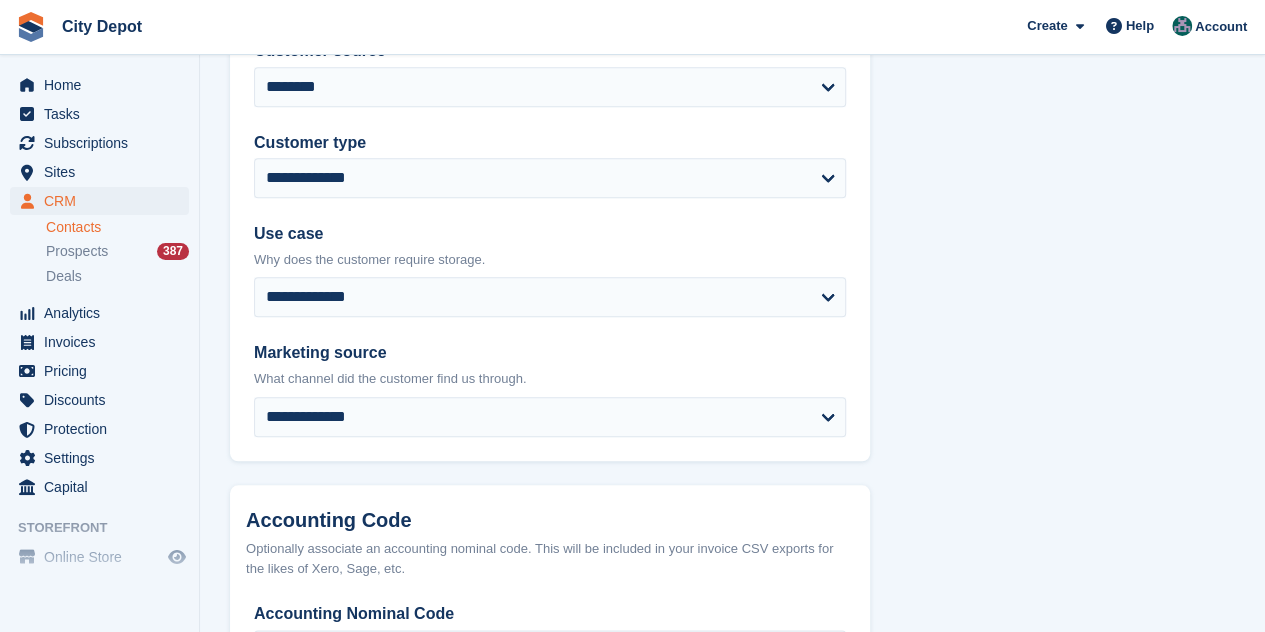 scroll, scrollTop: 1071, scrollLeft: 0, axis: vertical 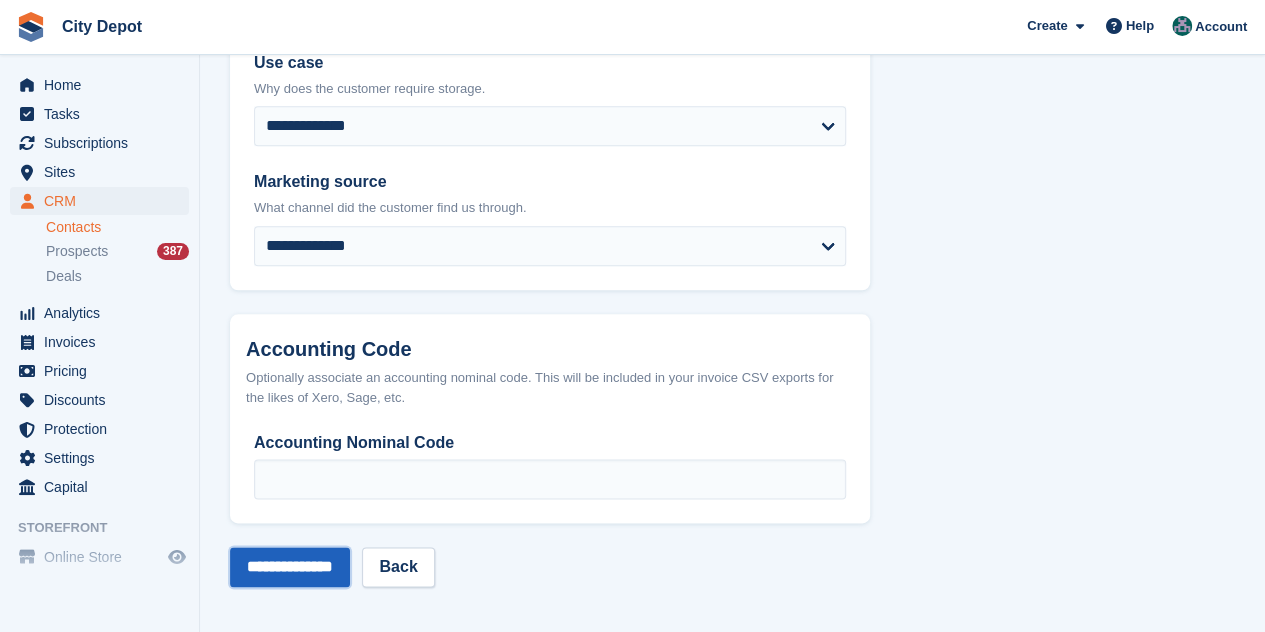 click on "**********" at bounding box center (290, 567) 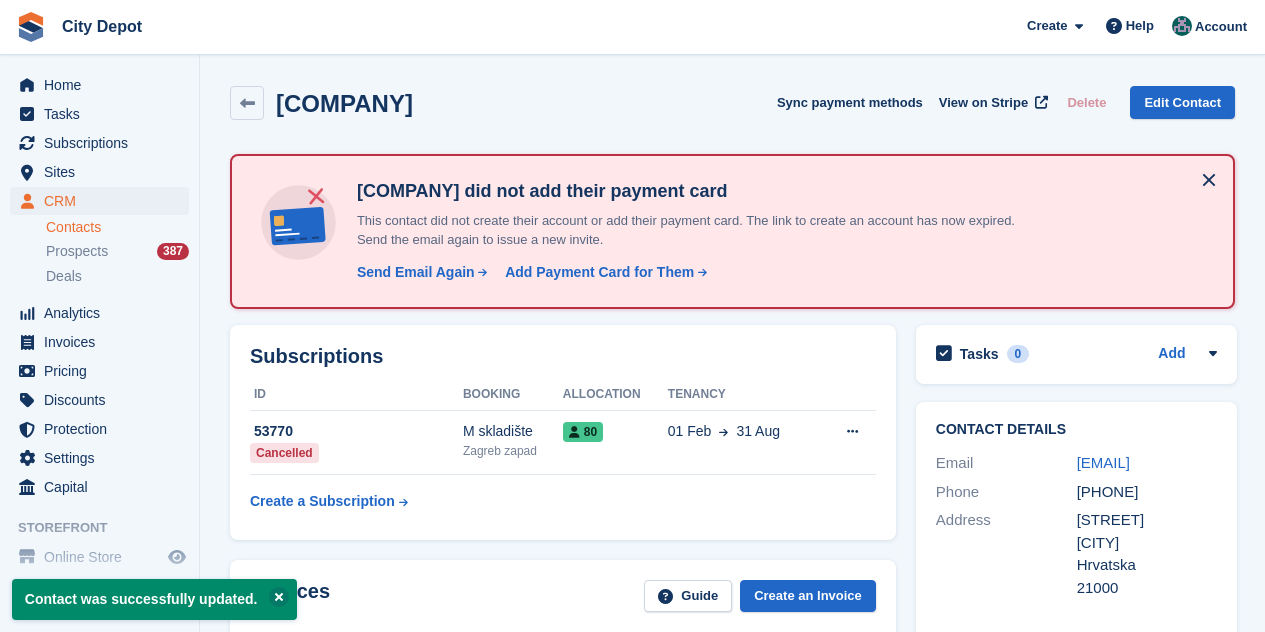 scroll, scrollTop: 0, scrollLeft: 0, axis: both 